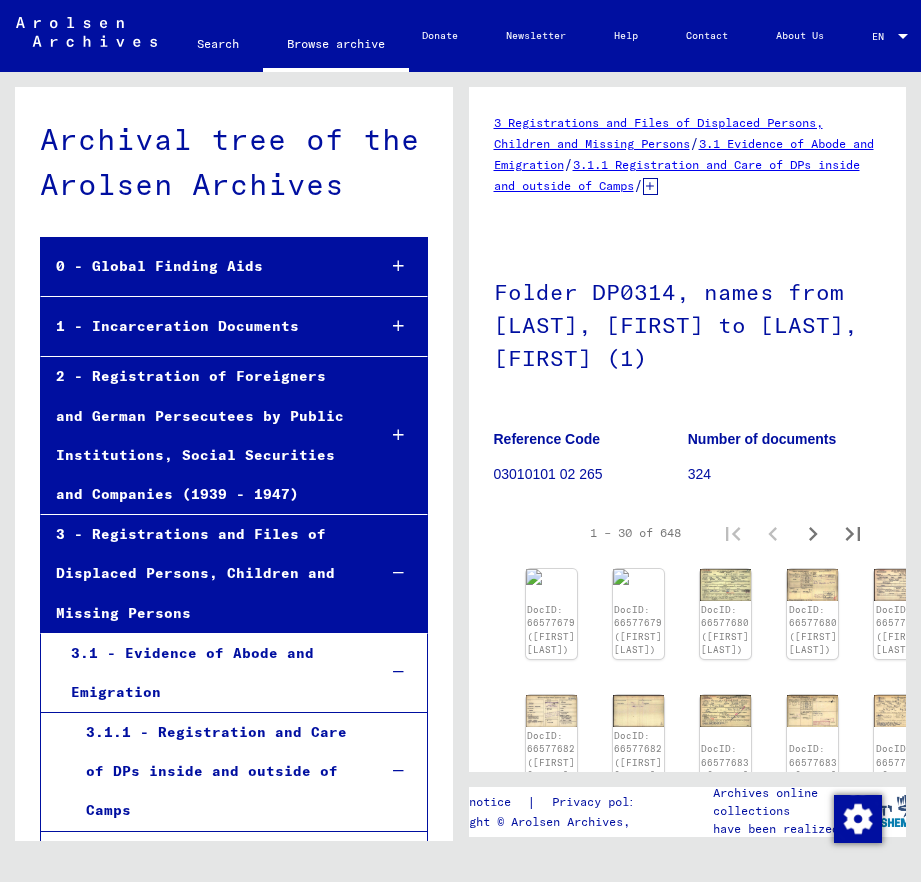 scroll, scrollTop: 0, scrollLeft: 0, axis: both 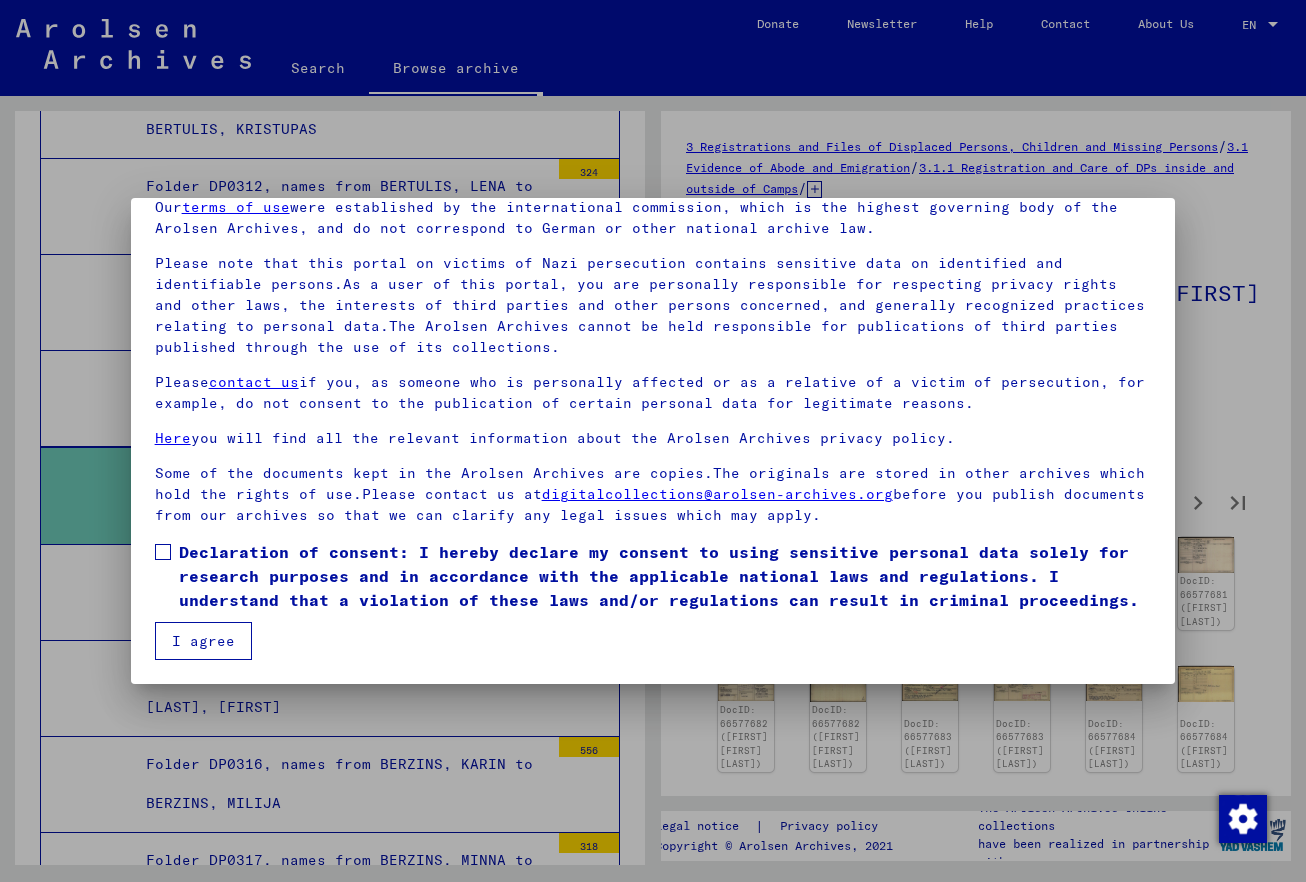 click on "Declaration of consent: I hereby declare my consent to using sensitive personal data solely for research purposes and in accordance with the applicable national laws and regulations. I understand that a violation of these laws and/or regulations can result in criminal proceedings." at bounding box center [665, 576] 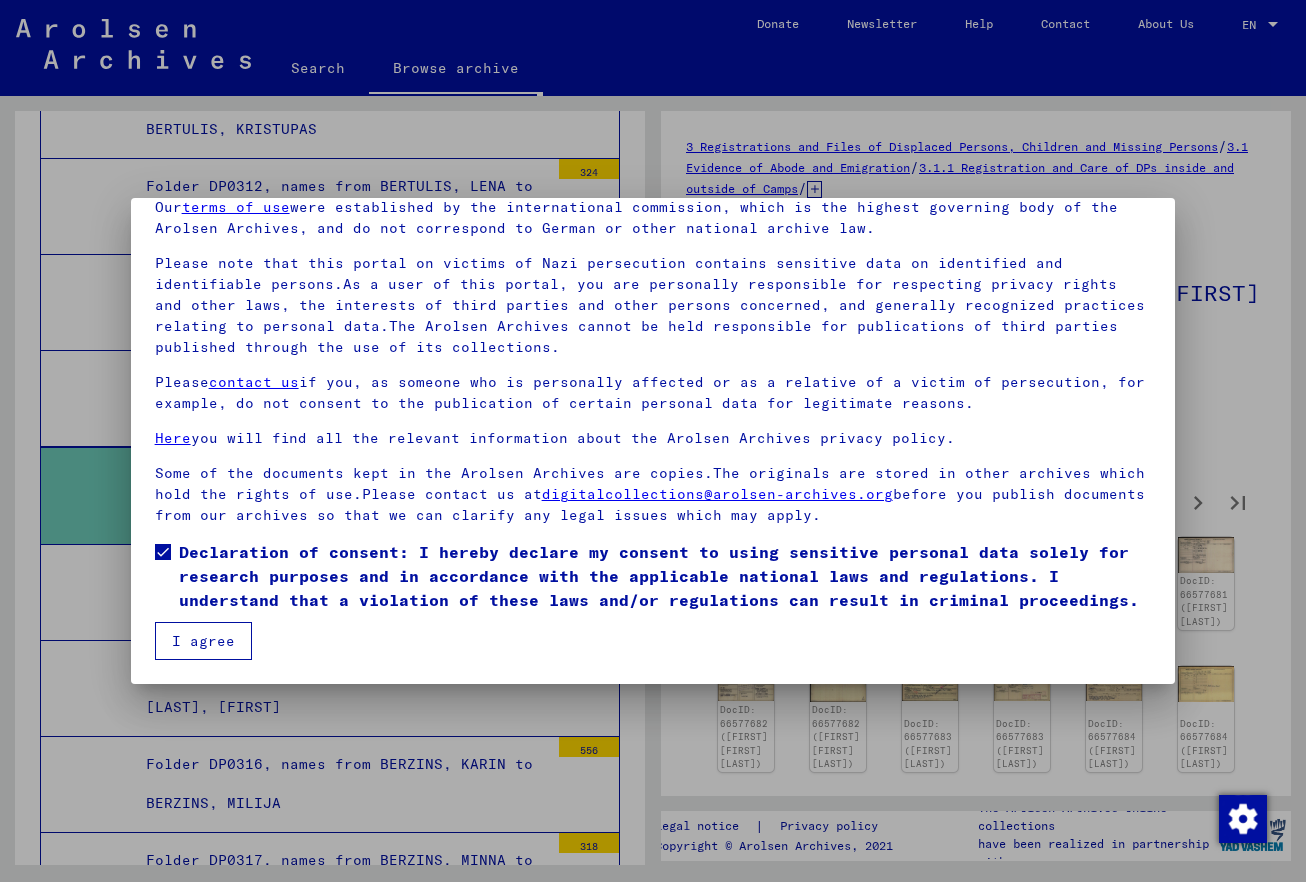 click on "I agree" at bounding box center (203, 641) 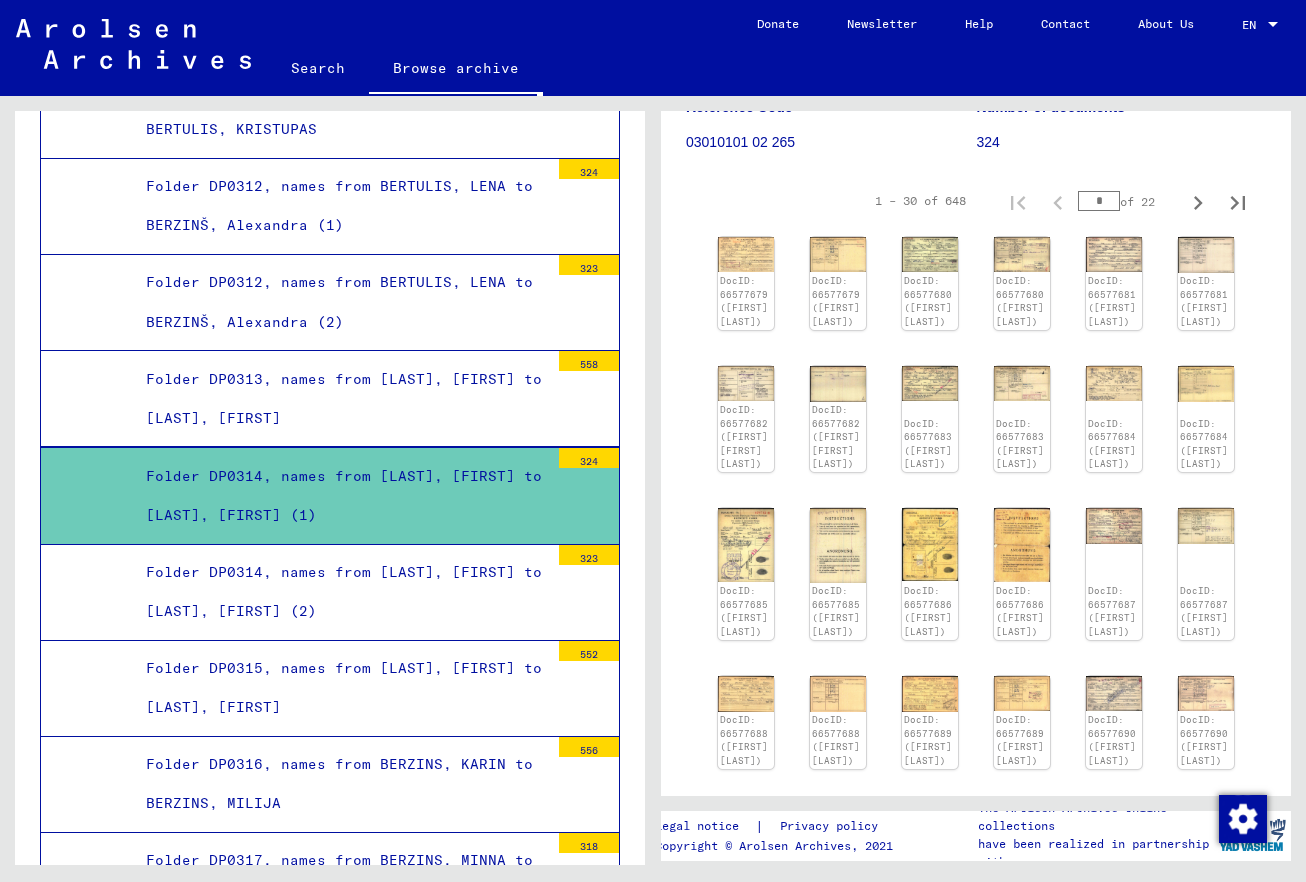 scroll, scrollTop: 48, scrollLeft: 0, axis: vertical 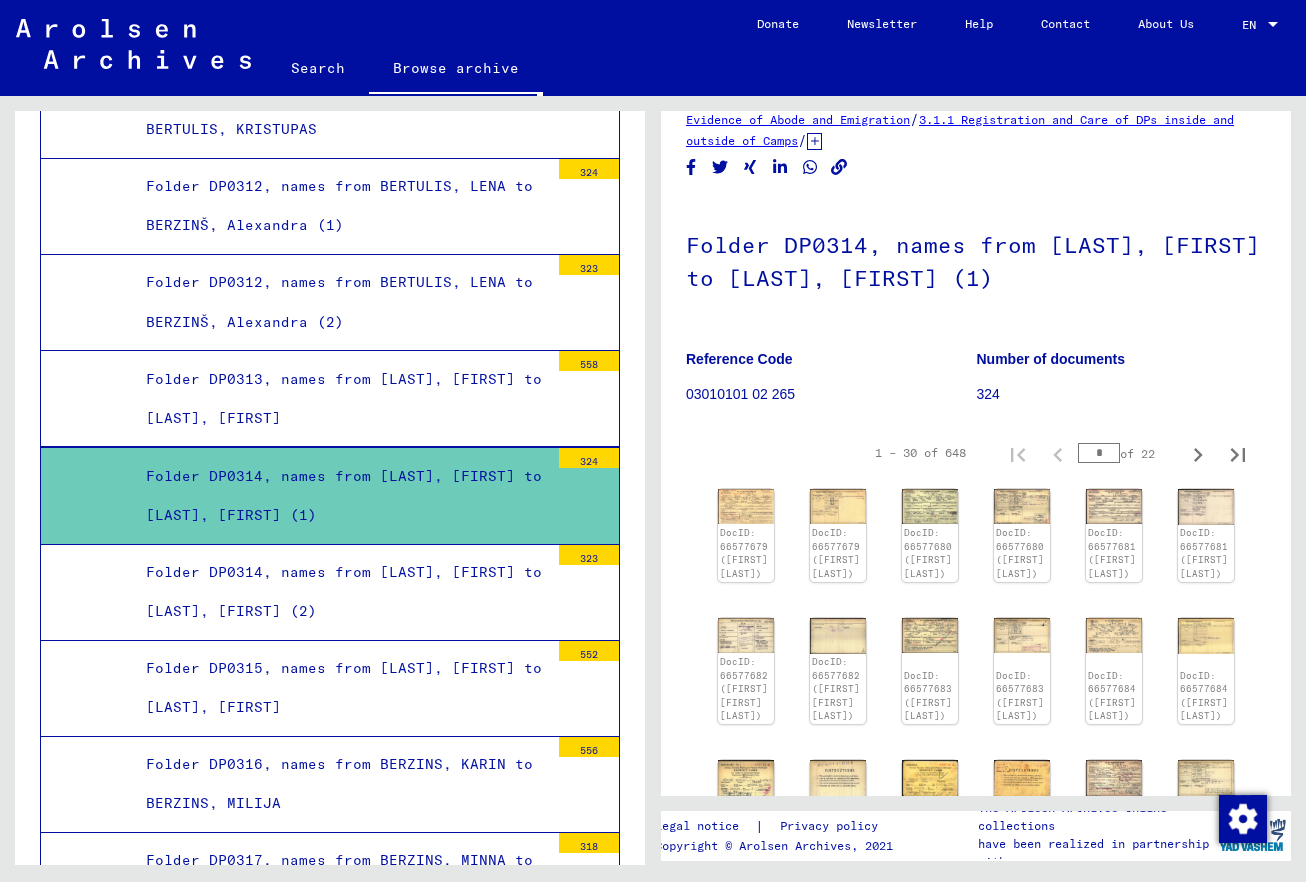 type on "*" 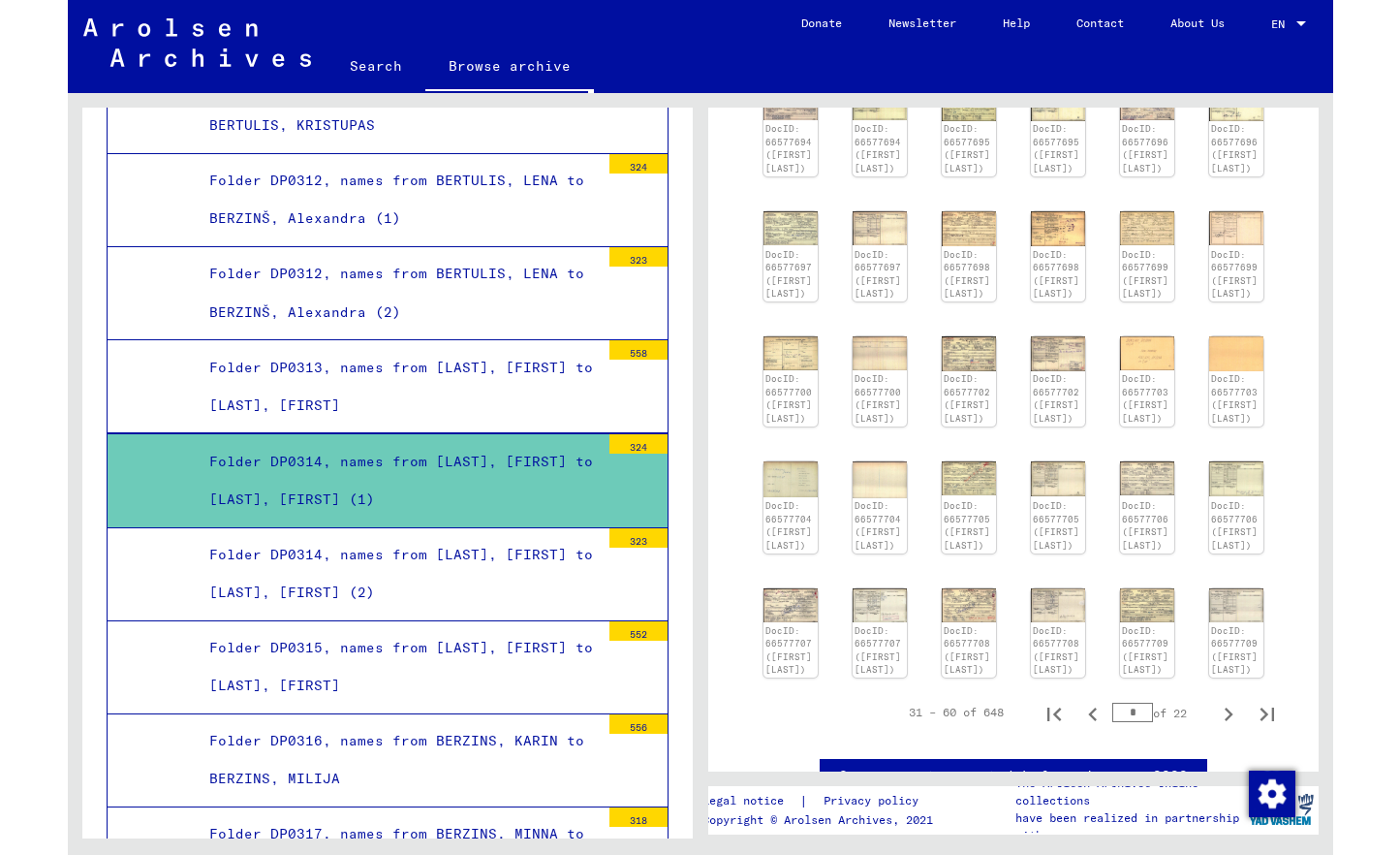 scroll, scrollTop: 47, scrollLeft: 0, axis: vertical 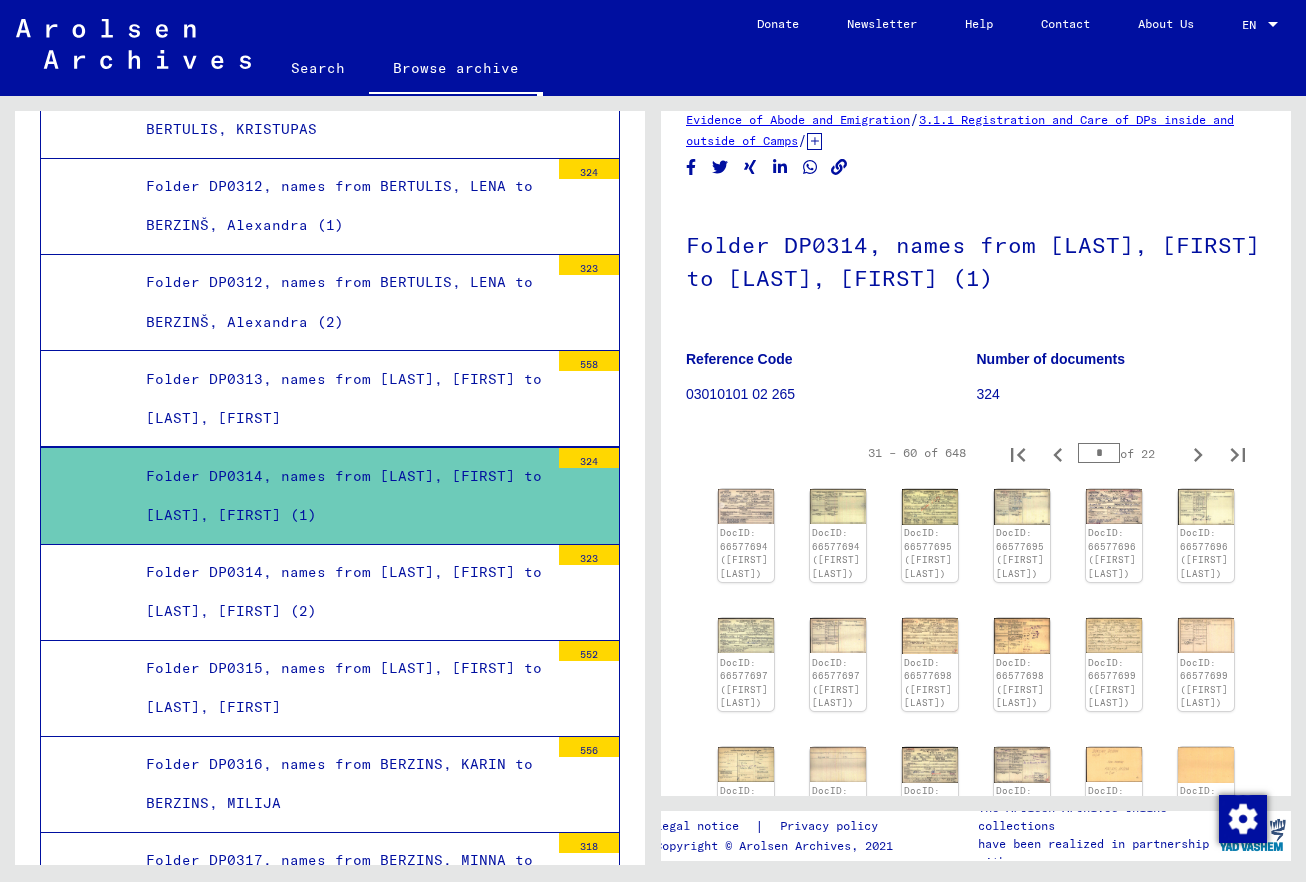 type on "*" 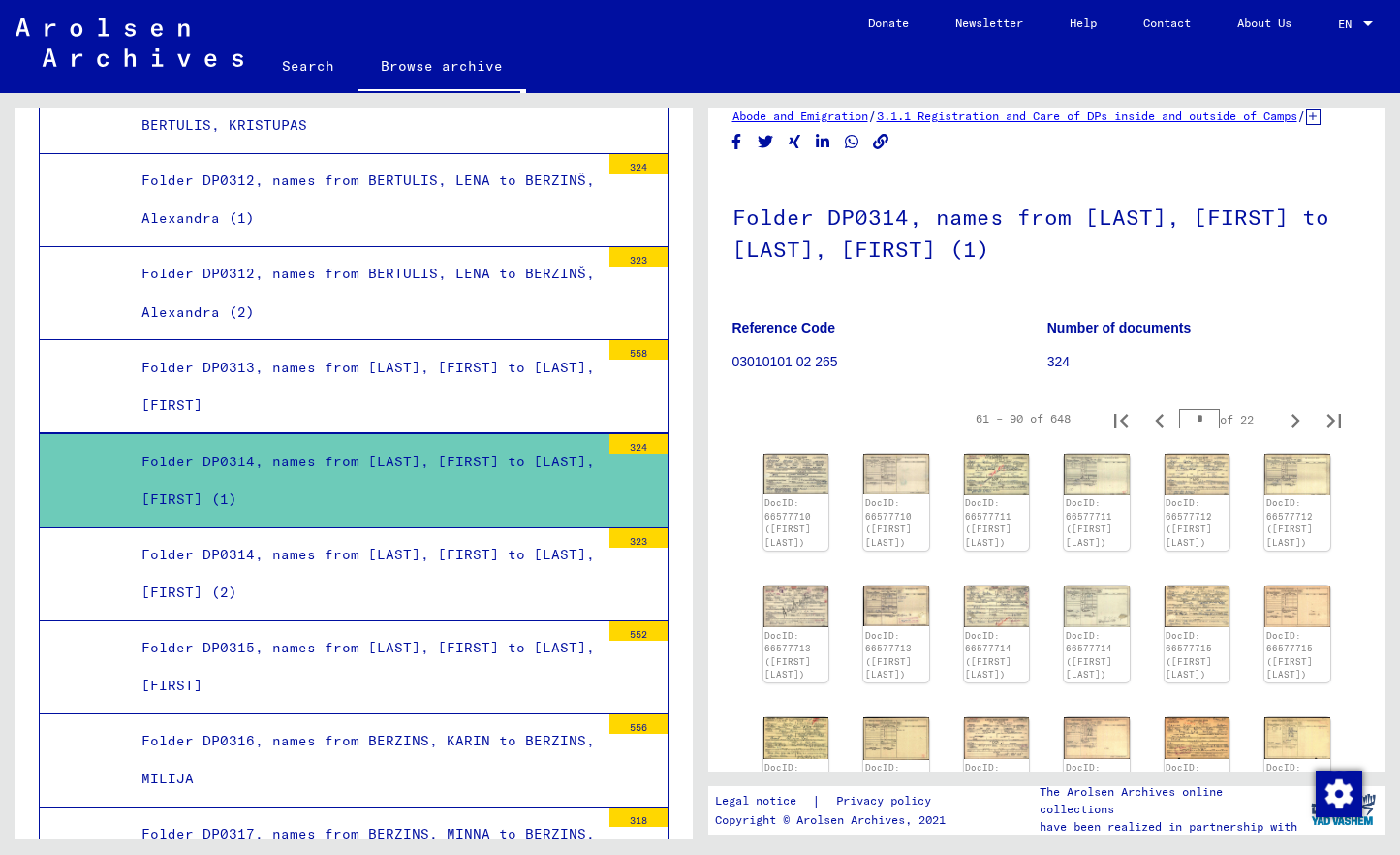scroll, scrollTop: 25230, scrollLeft: 0, axis: vertical 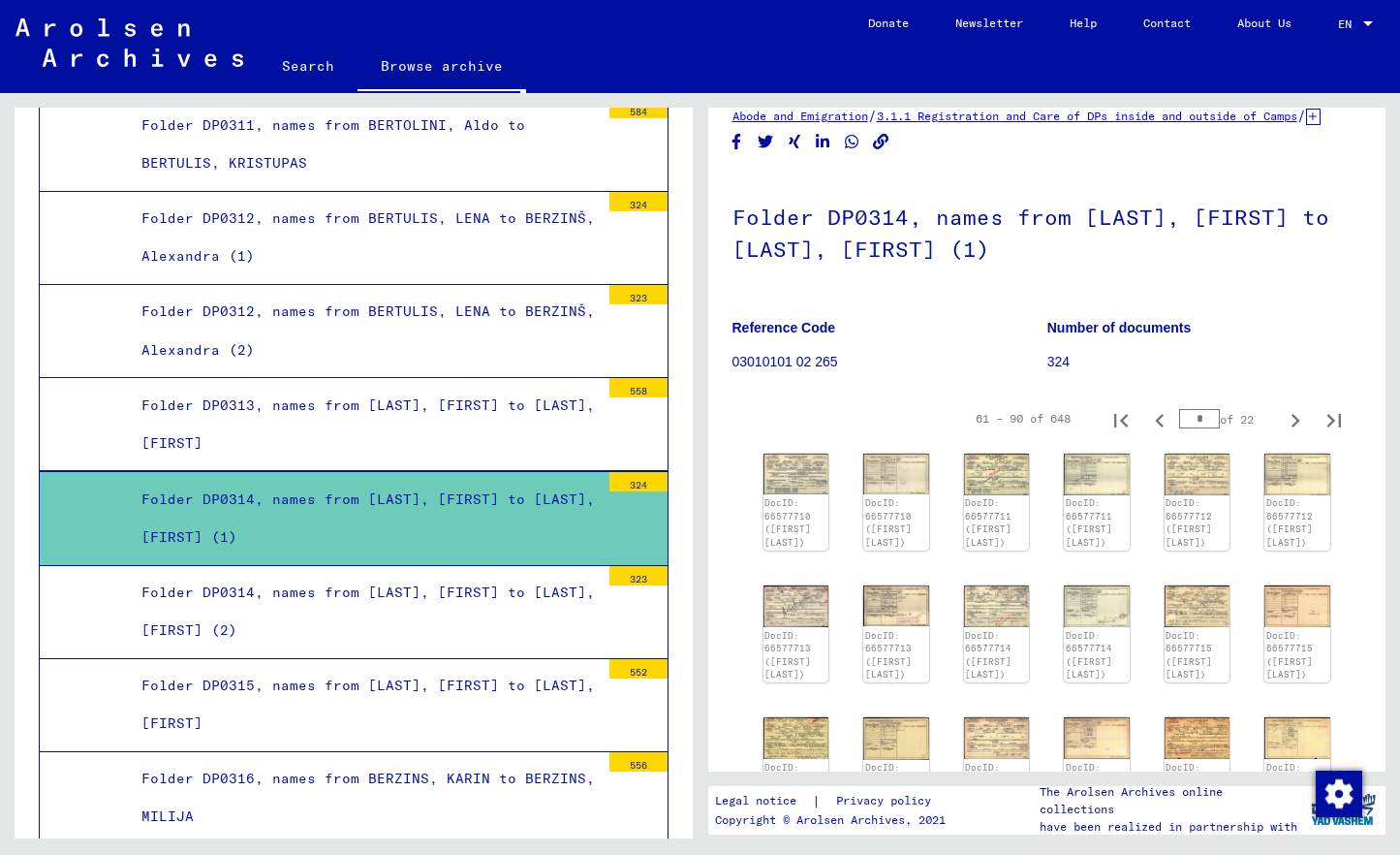 type on "*" 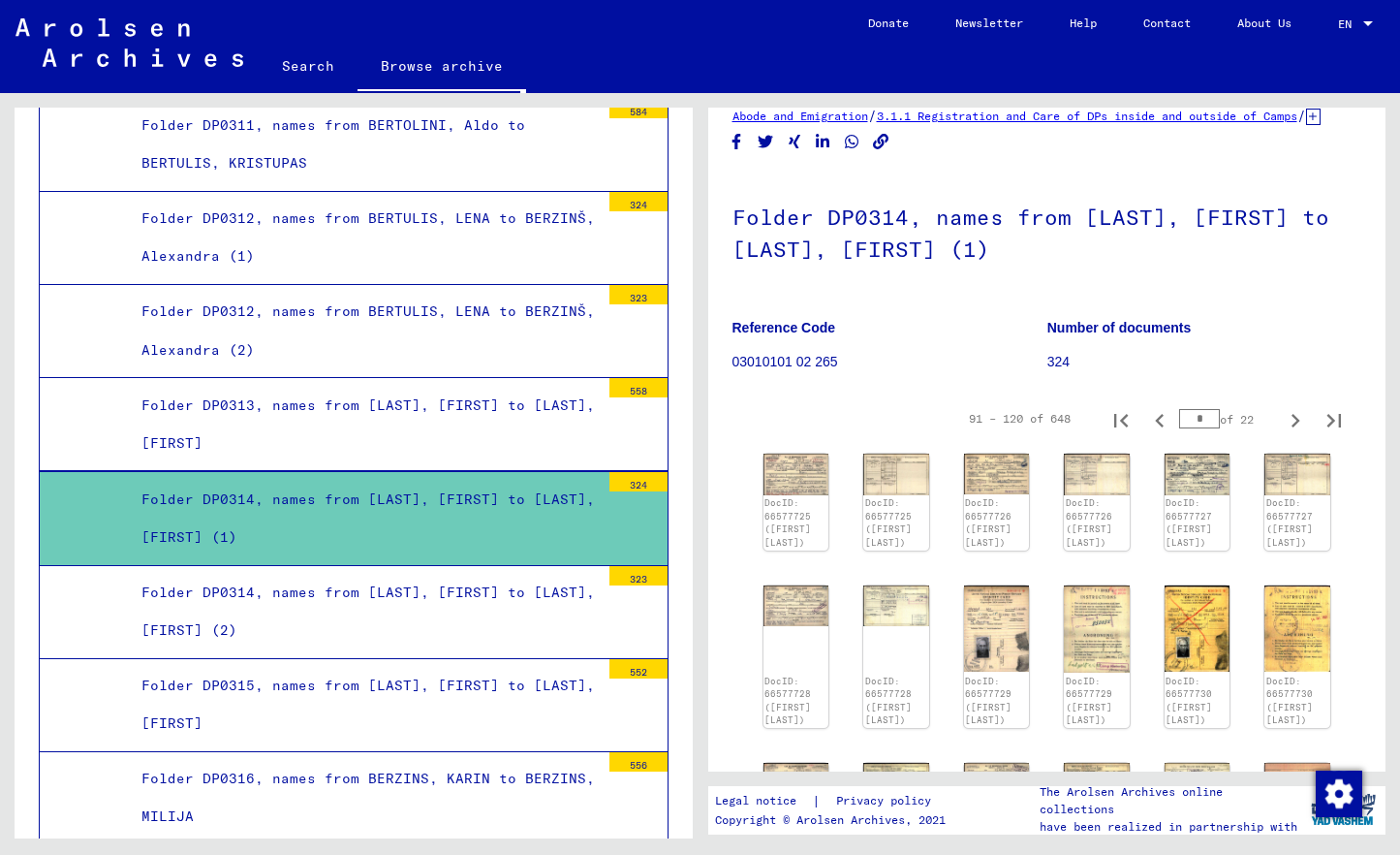 type on "*" 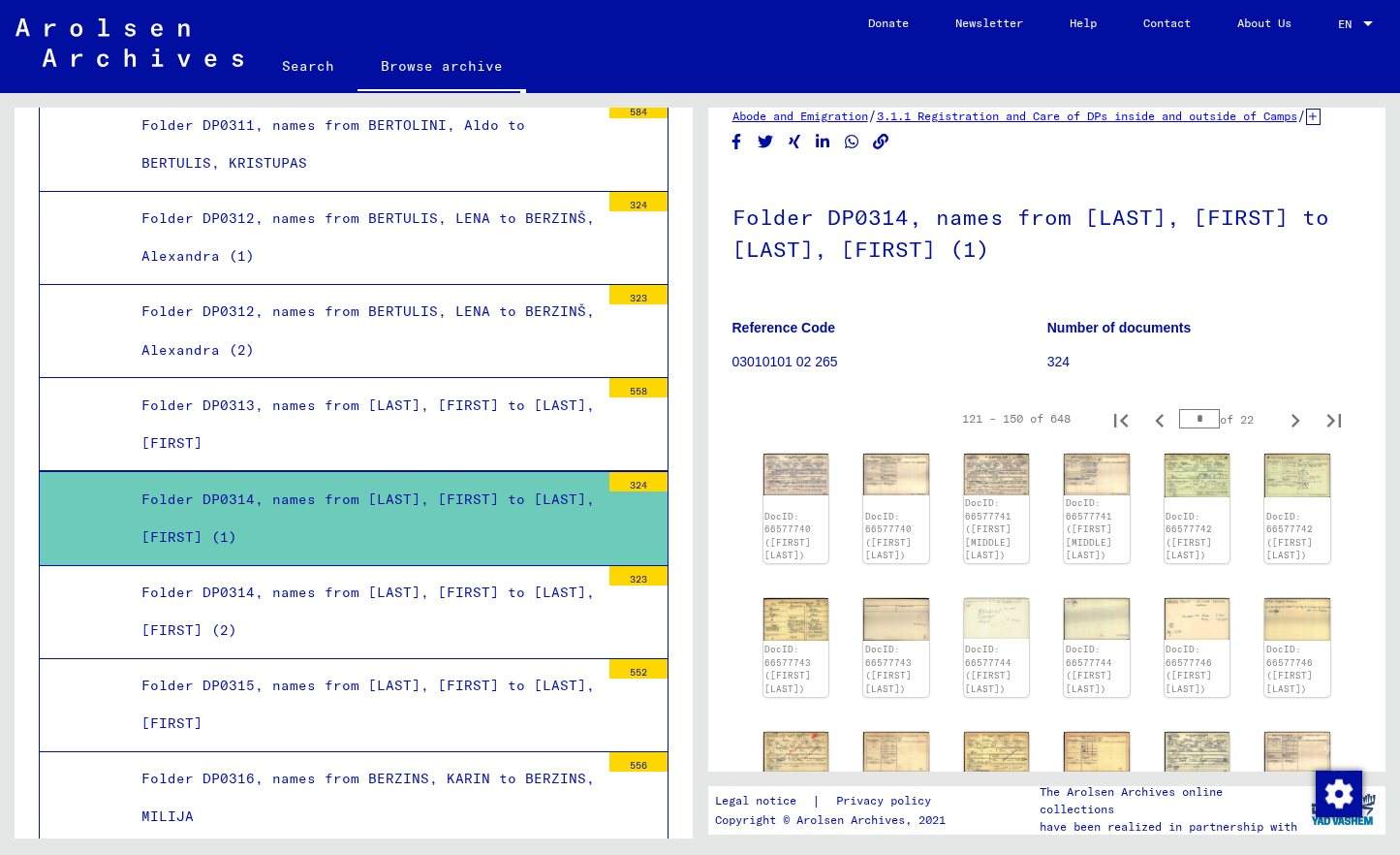 type on "*" 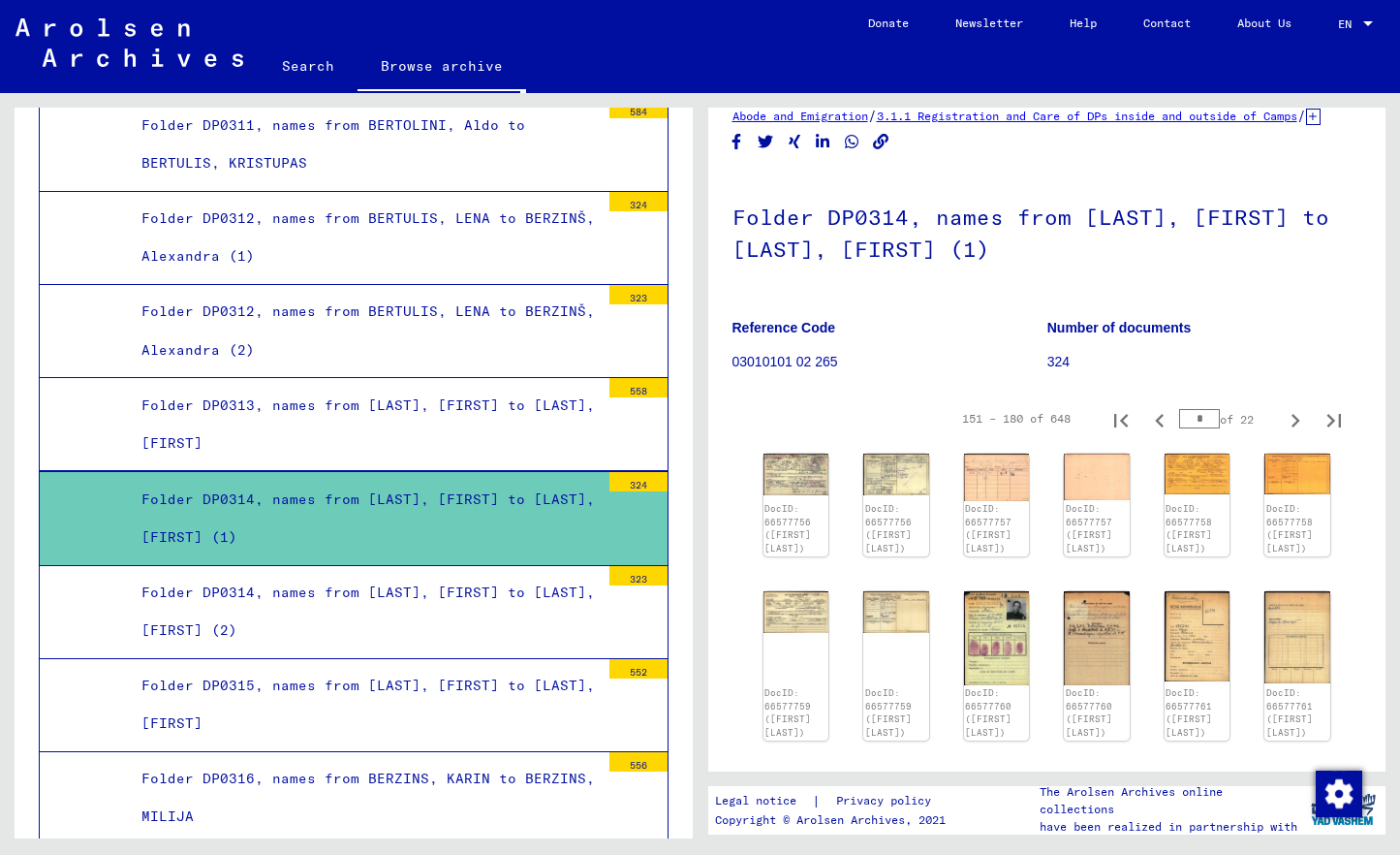 type on "*" 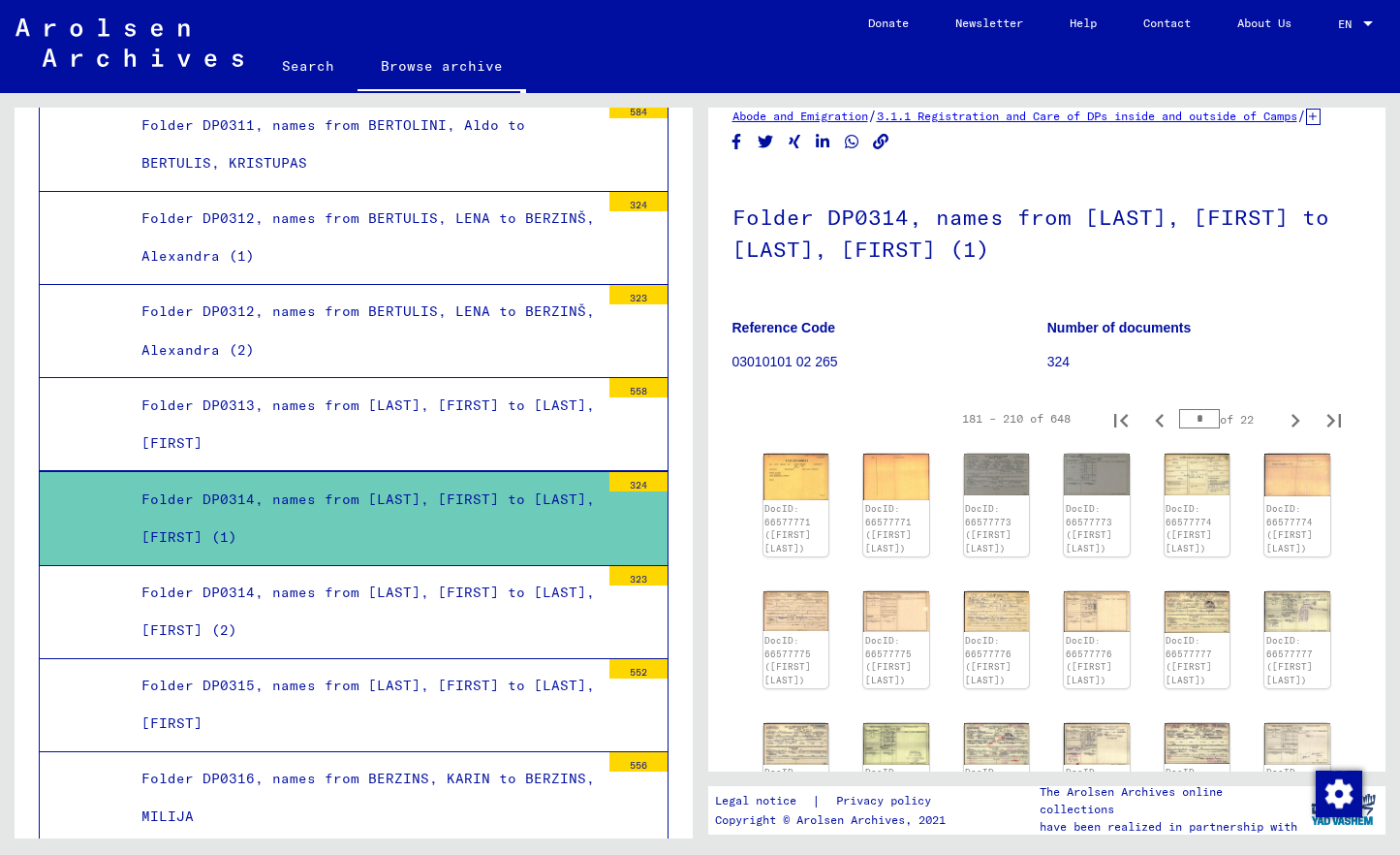 type on "*" 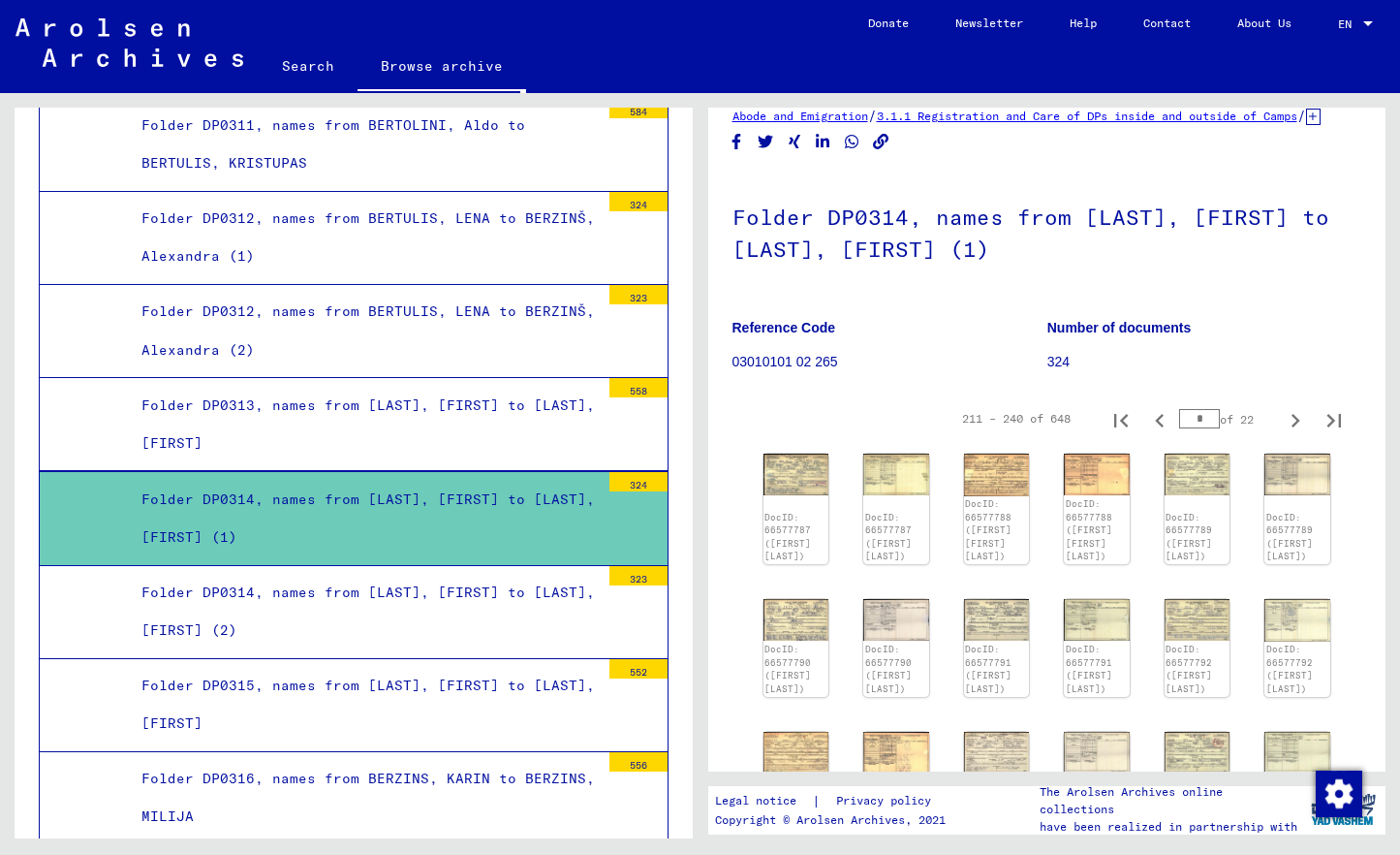 type on "*" 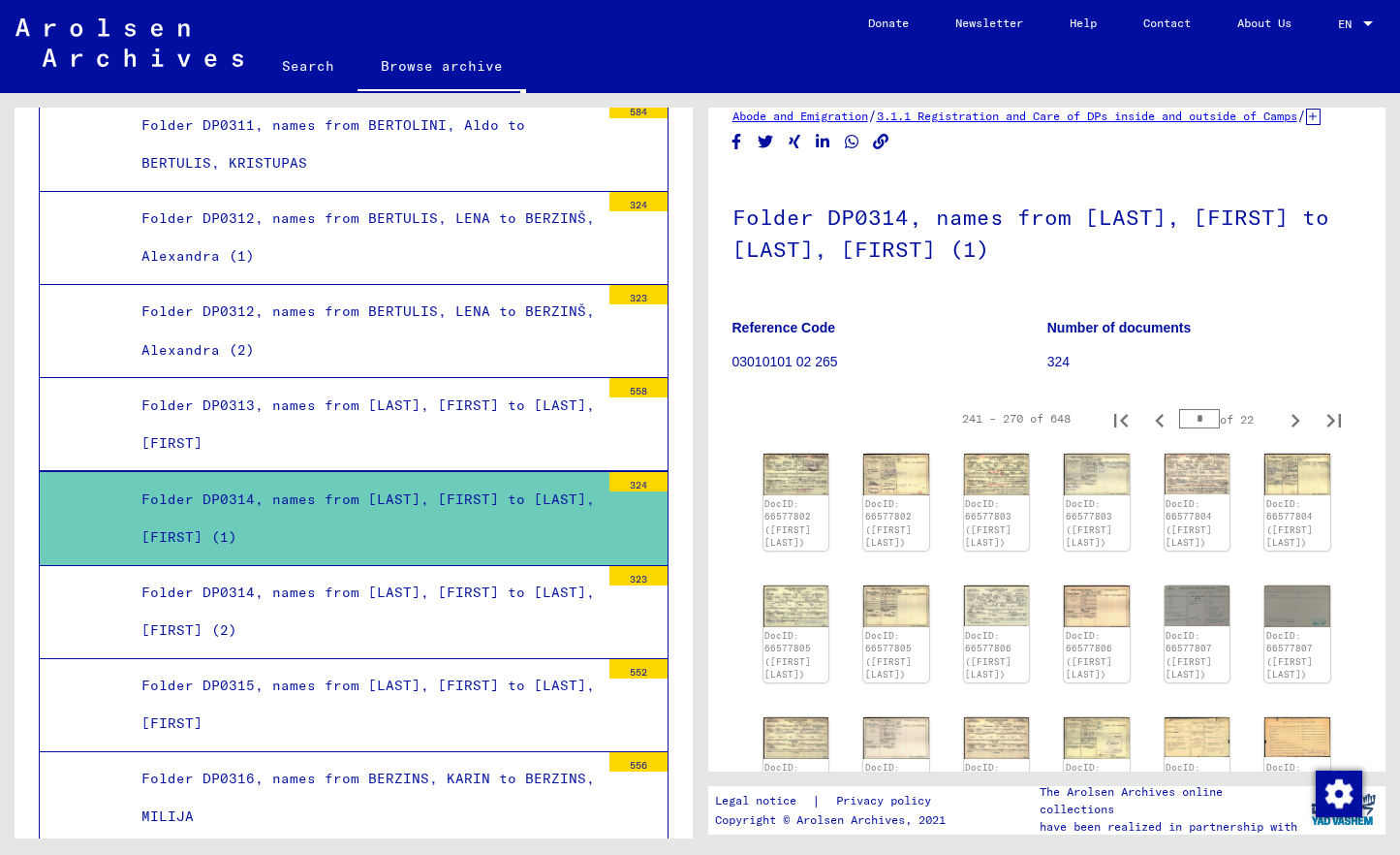 type on "**" 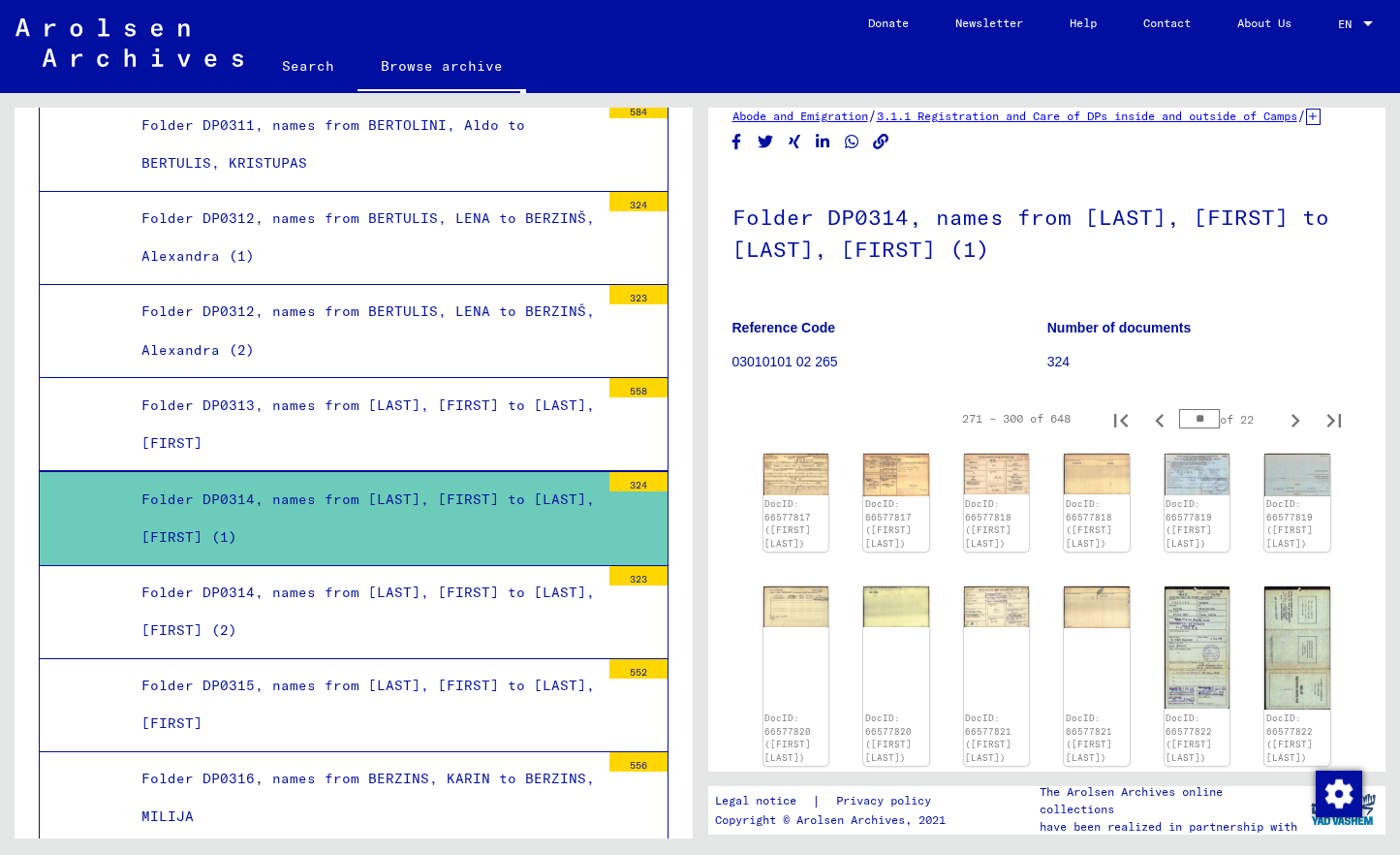 type on "**" 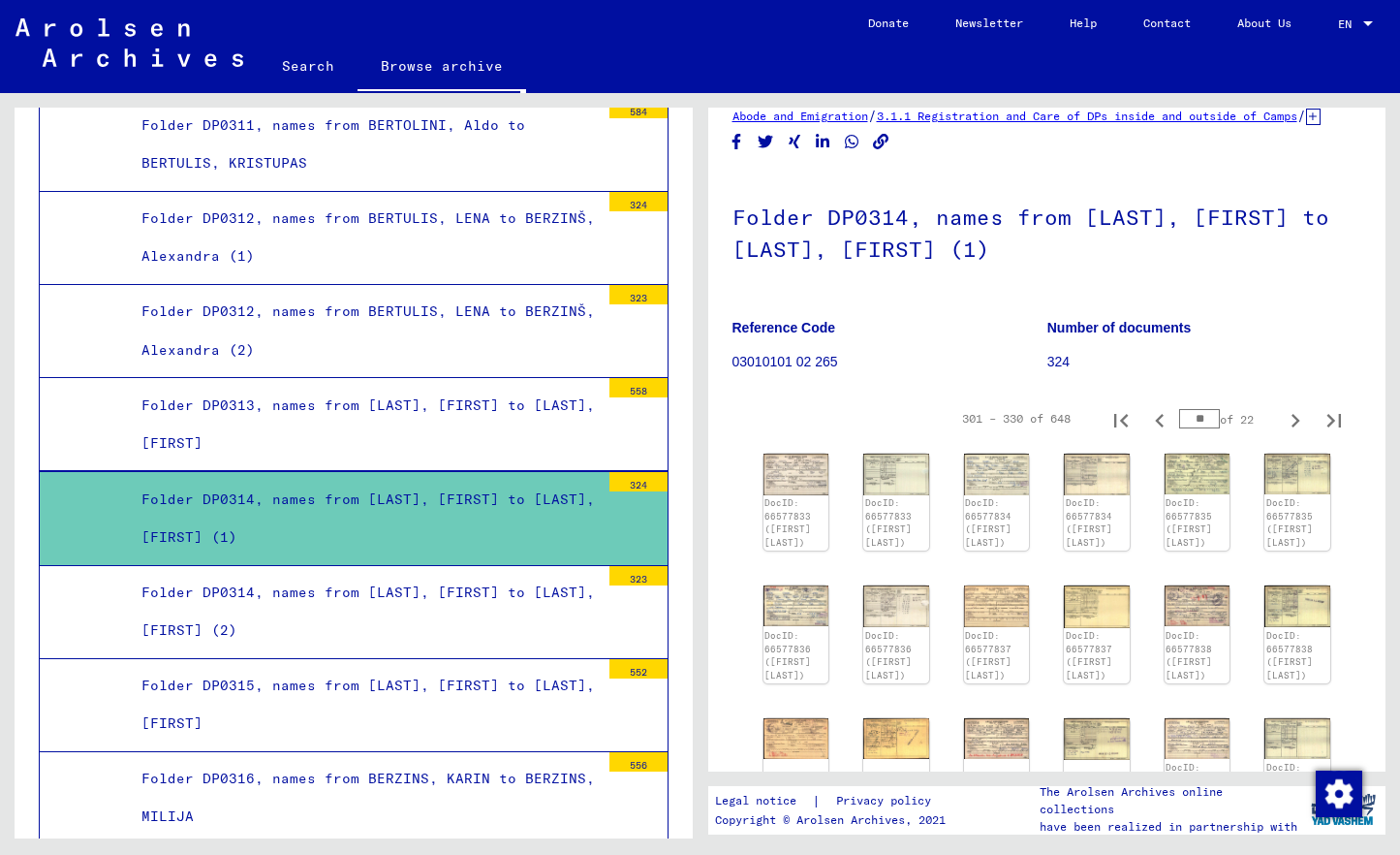 type on "**" 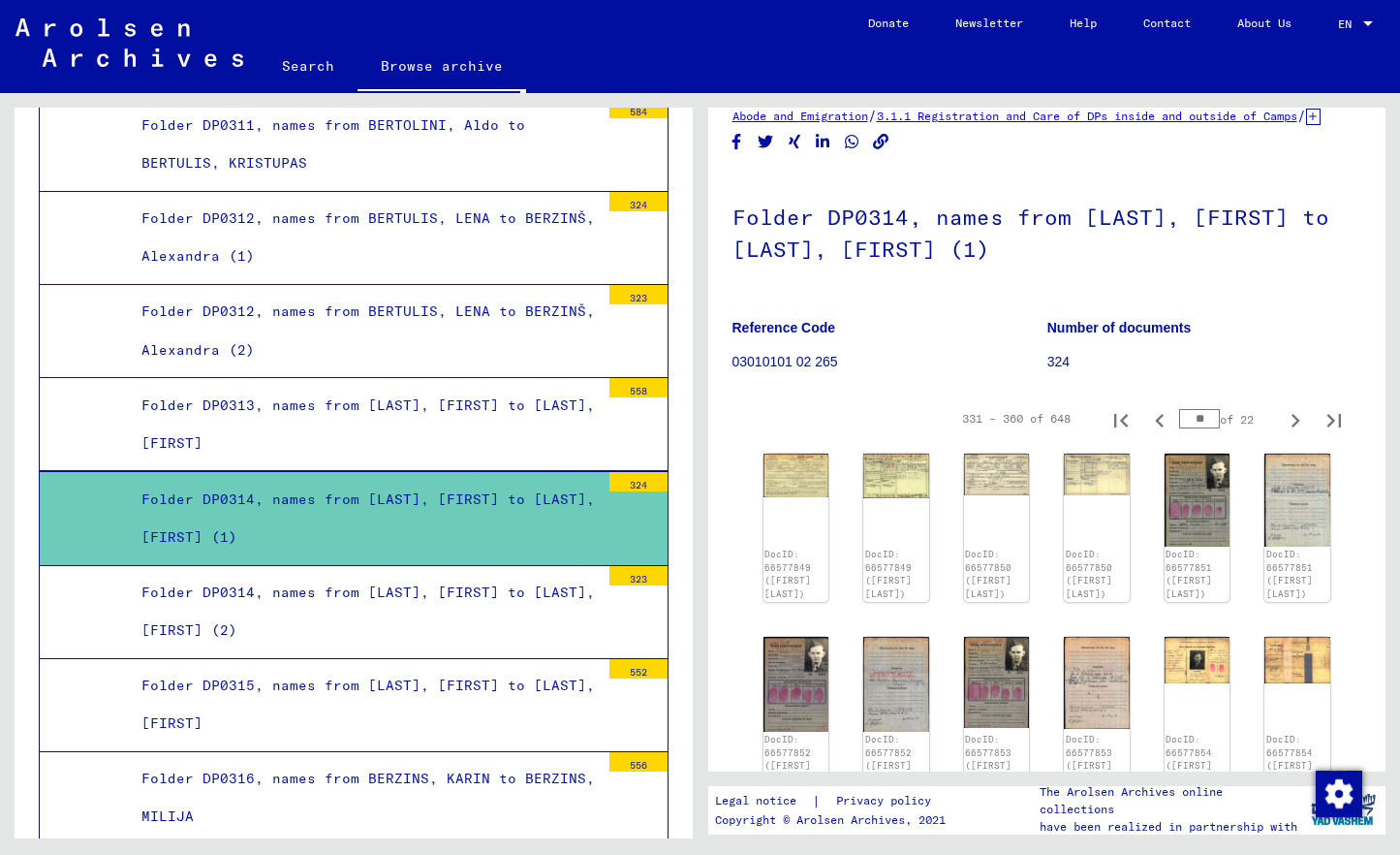 type on "**" 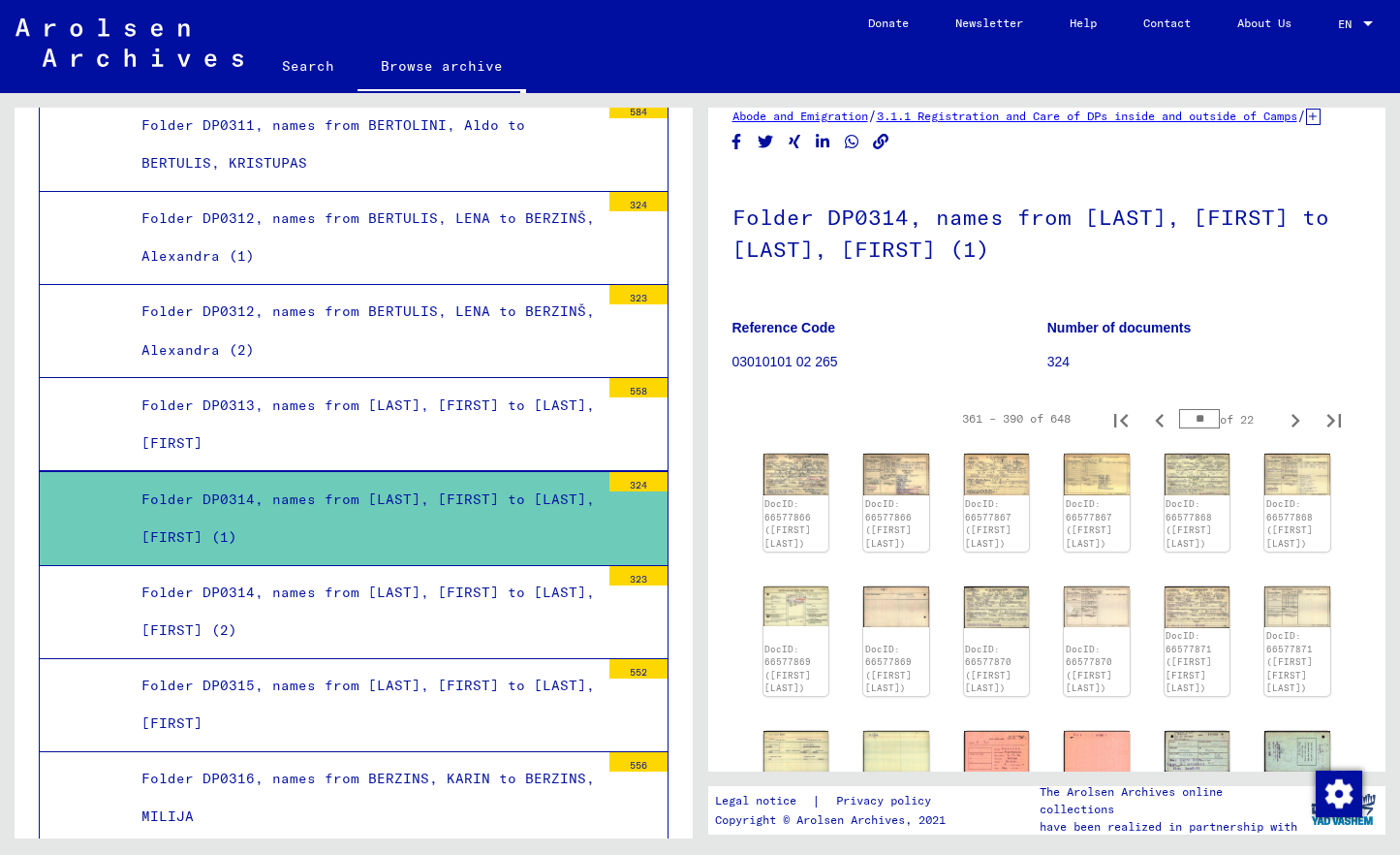 type on "**" 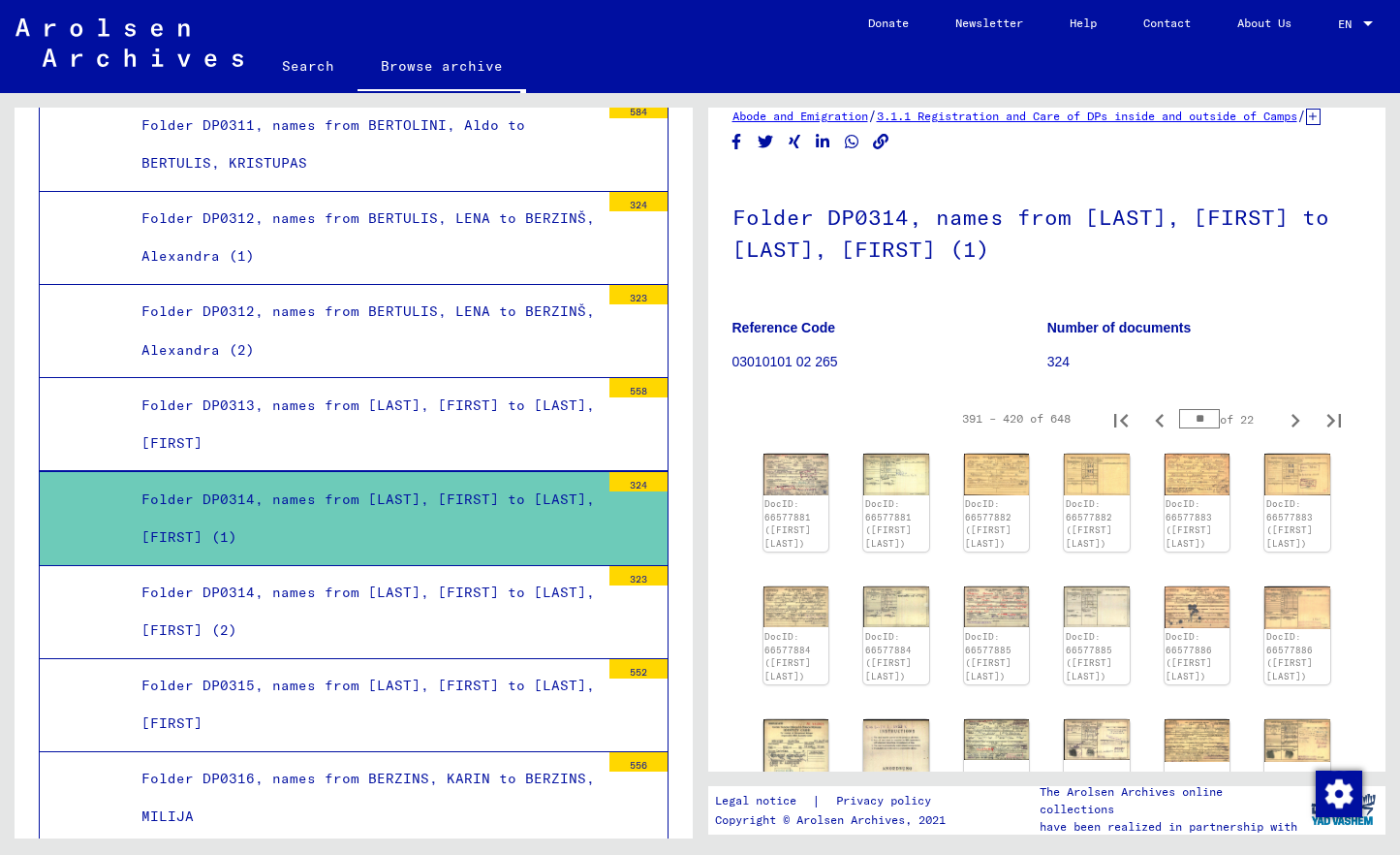 type on "**" 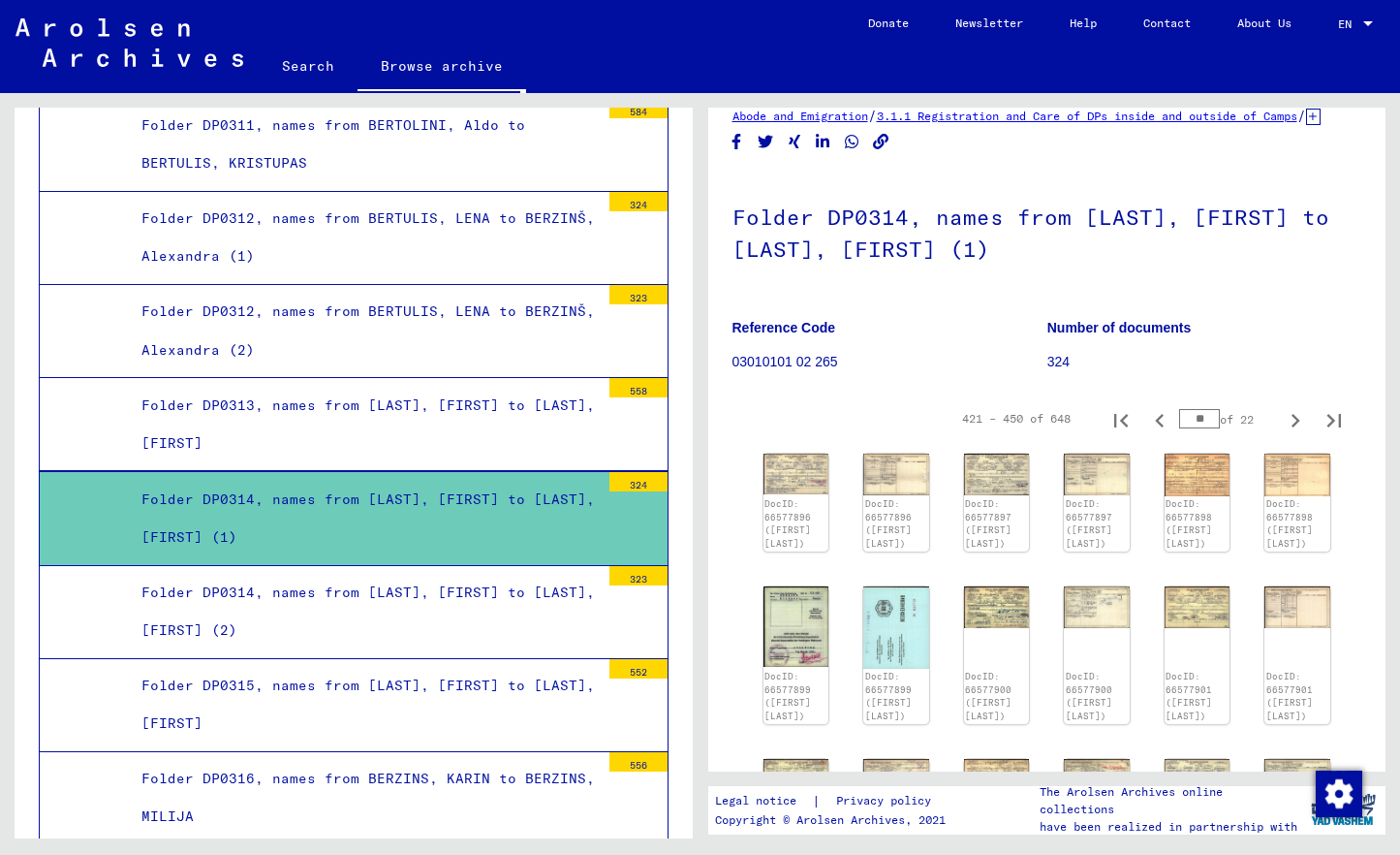 type on "**" 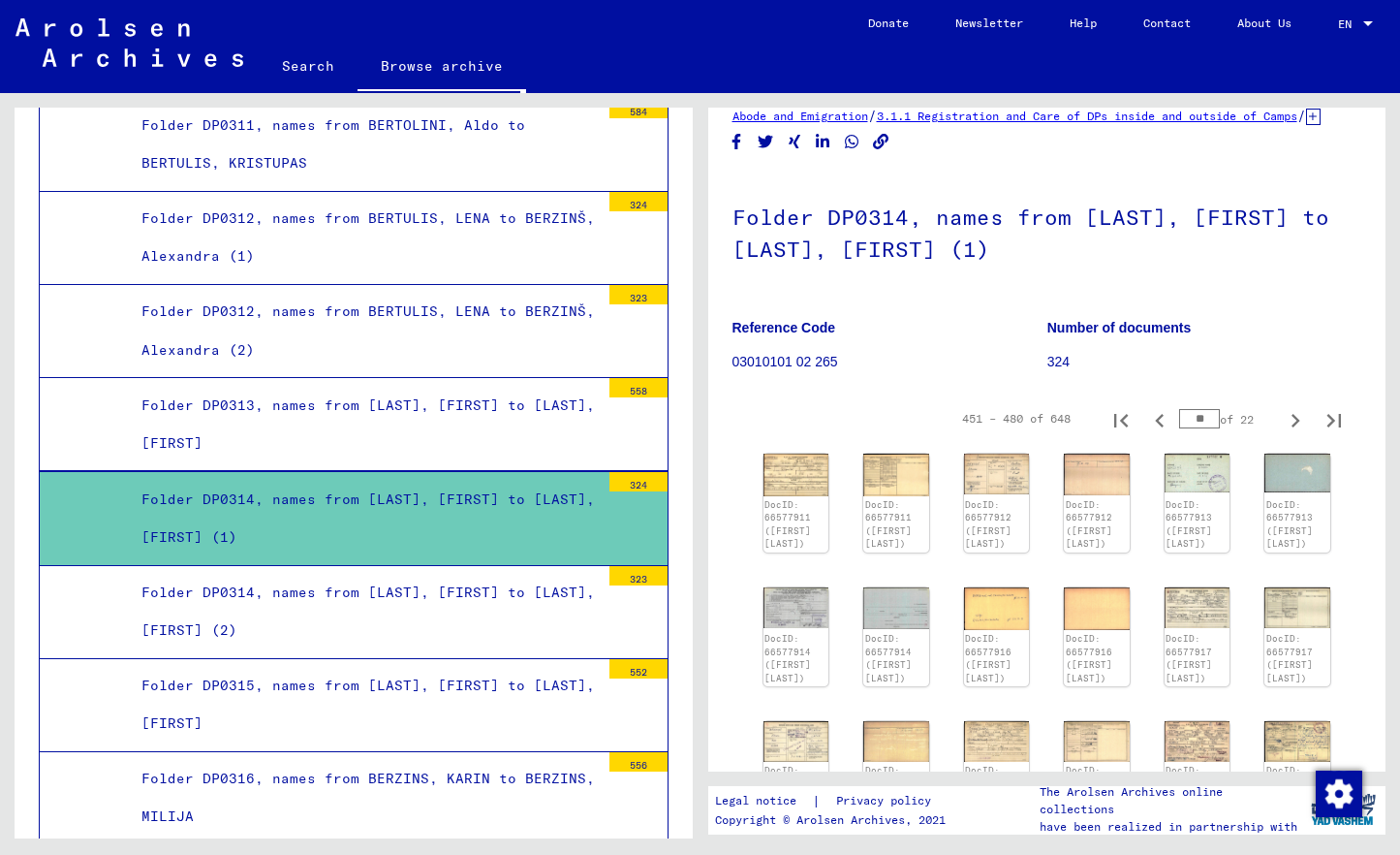 type on "**" 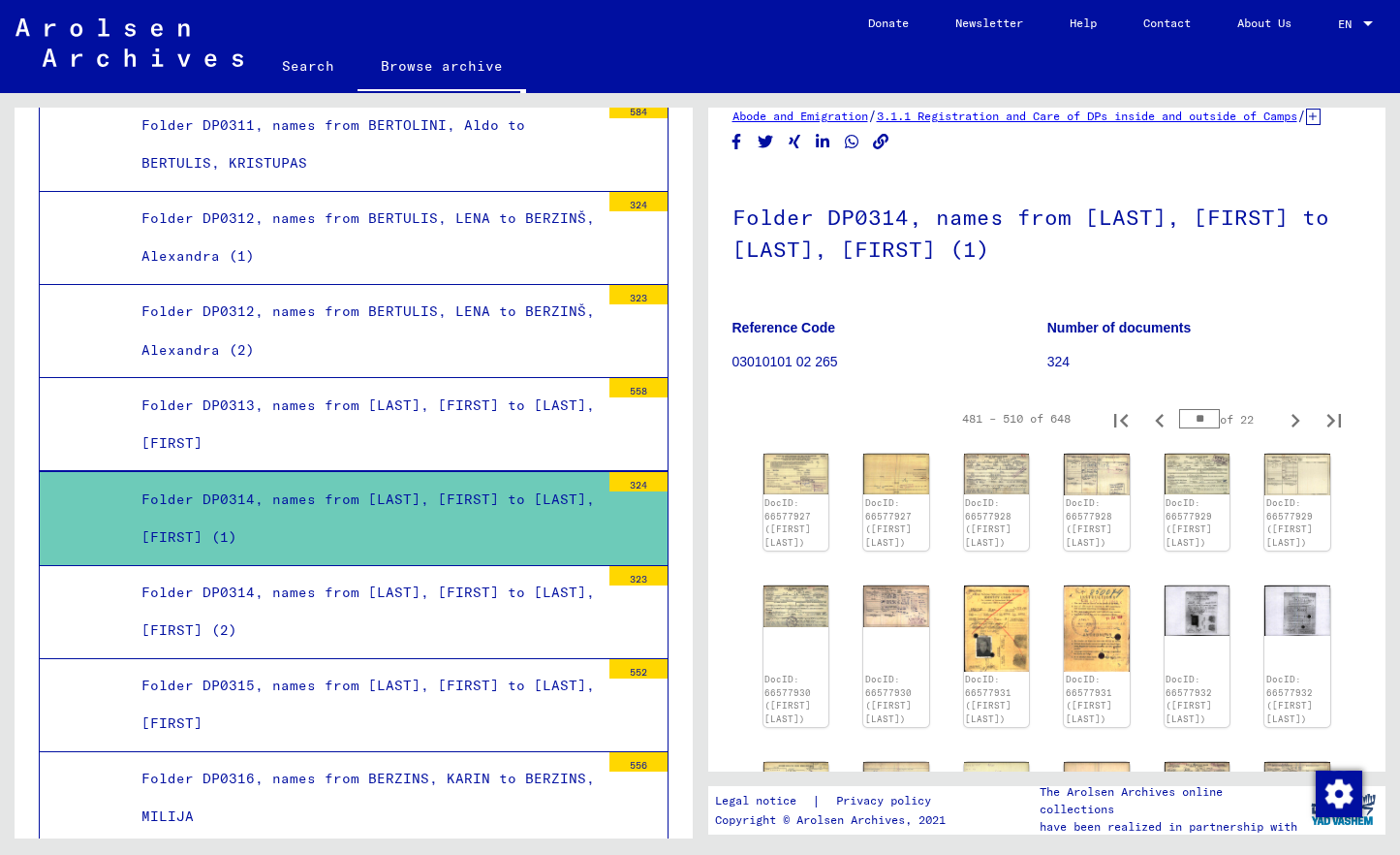 type on "**" 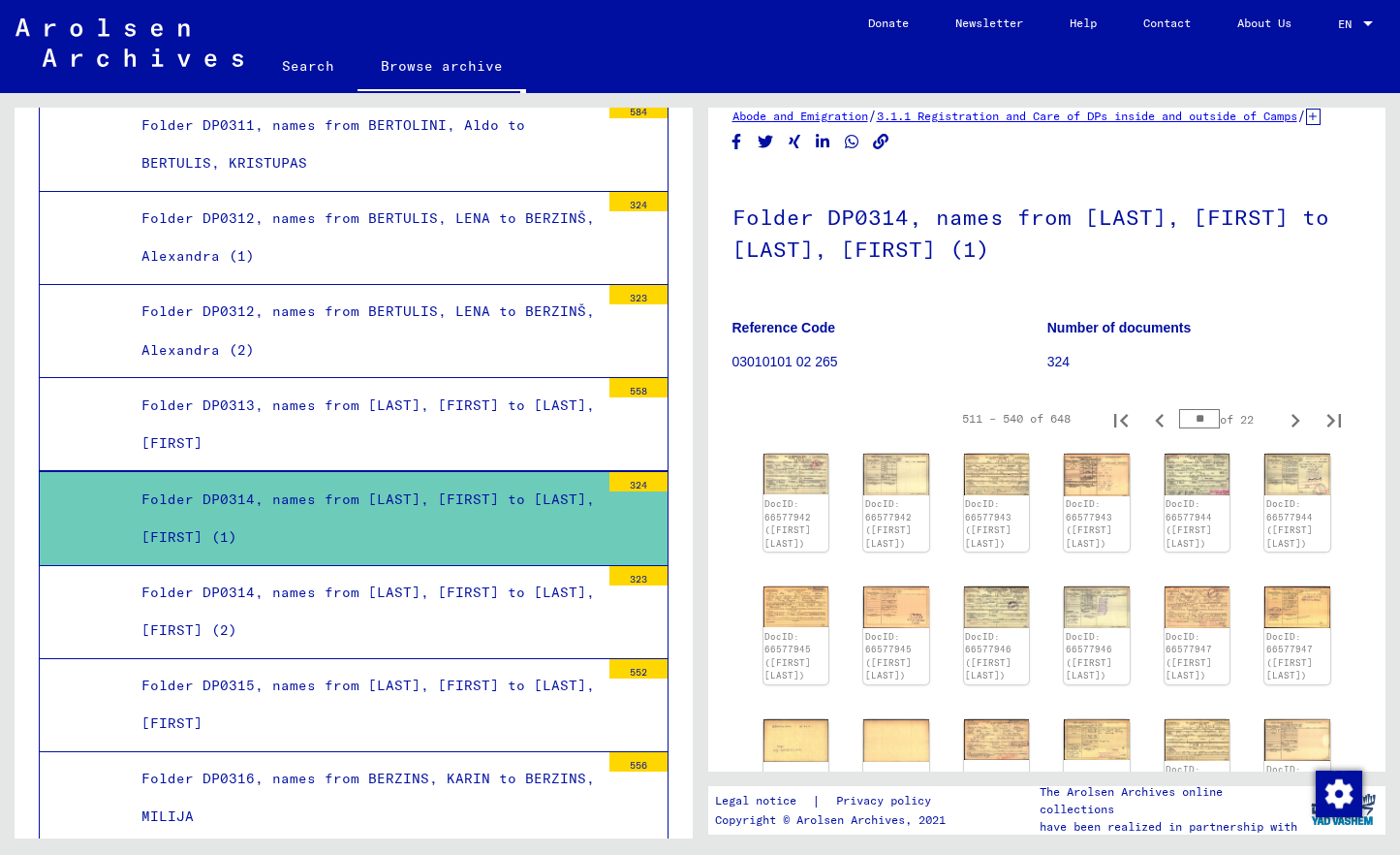 type on "**" 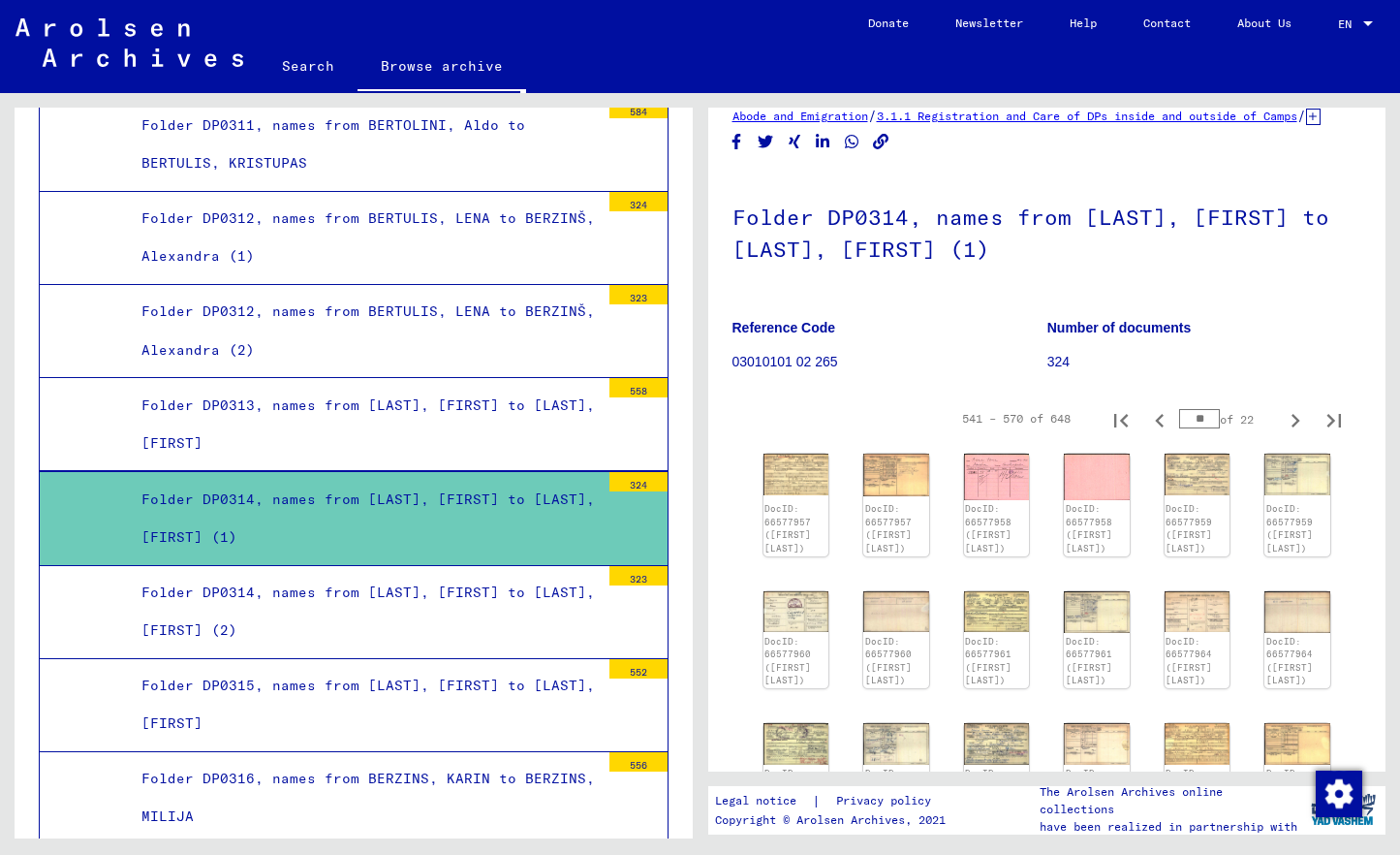 type on "**" 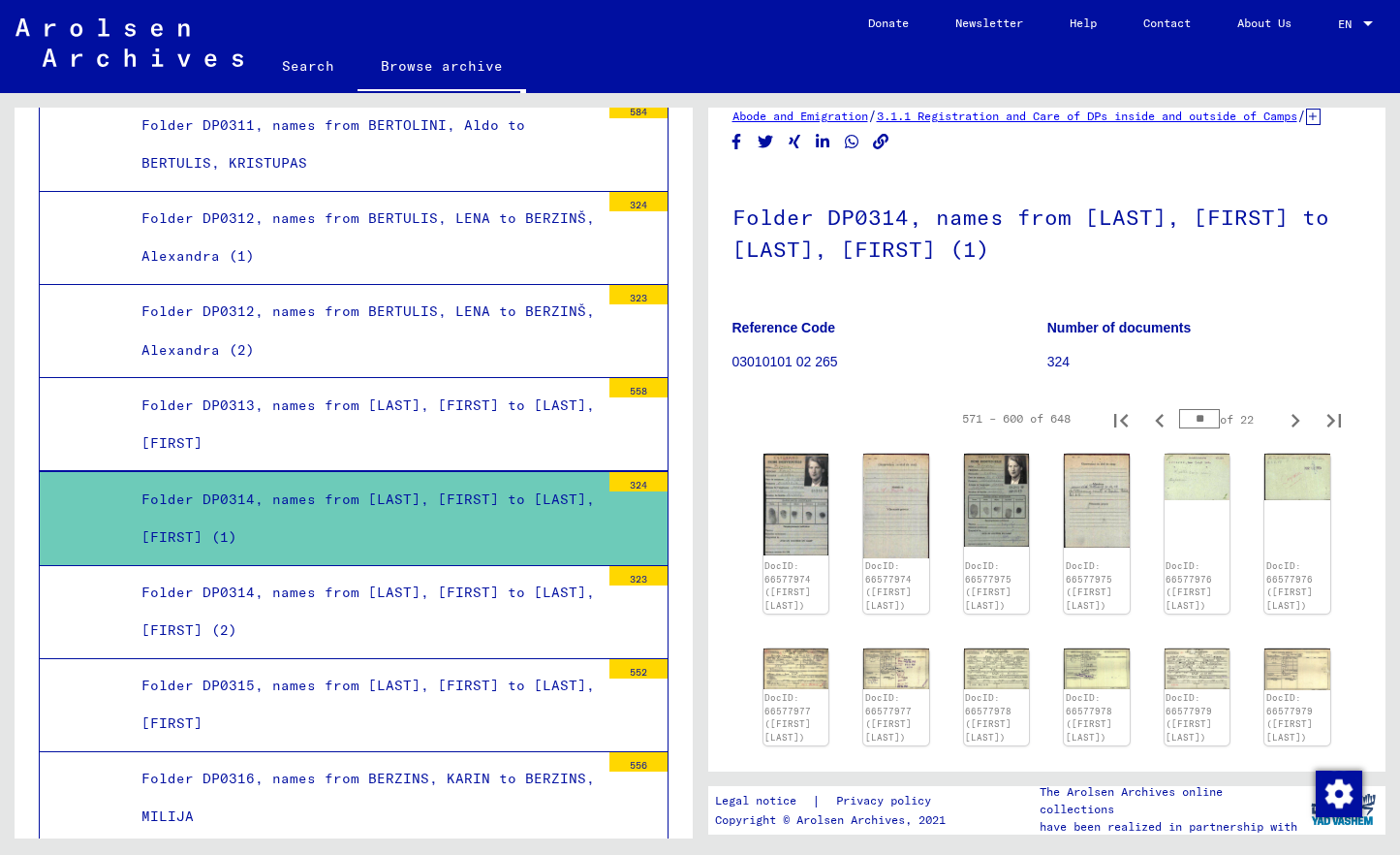 type on "**" 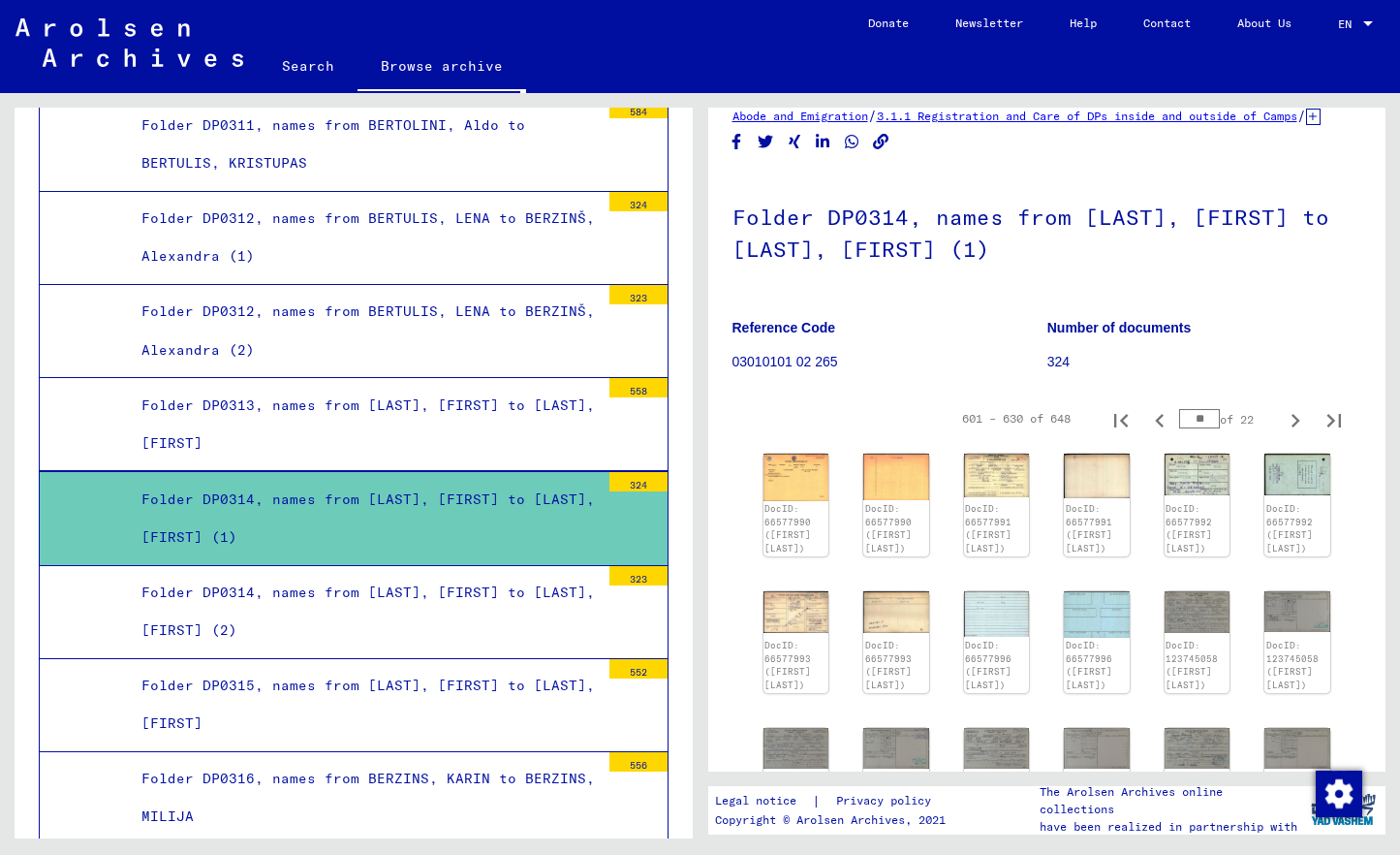 type on "**" 